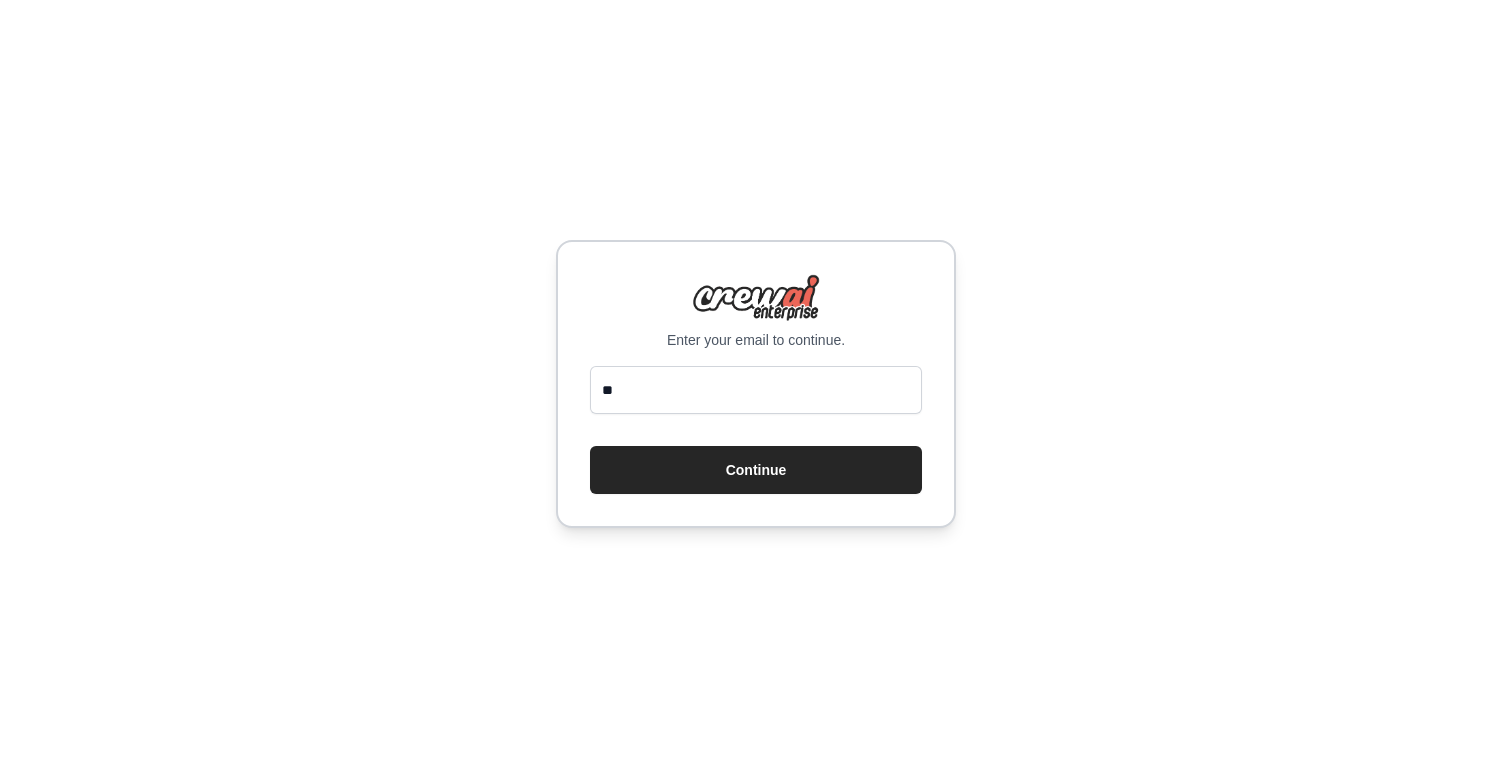 scroll, scrollTop: 0, scrollLeft: 0, axis: both 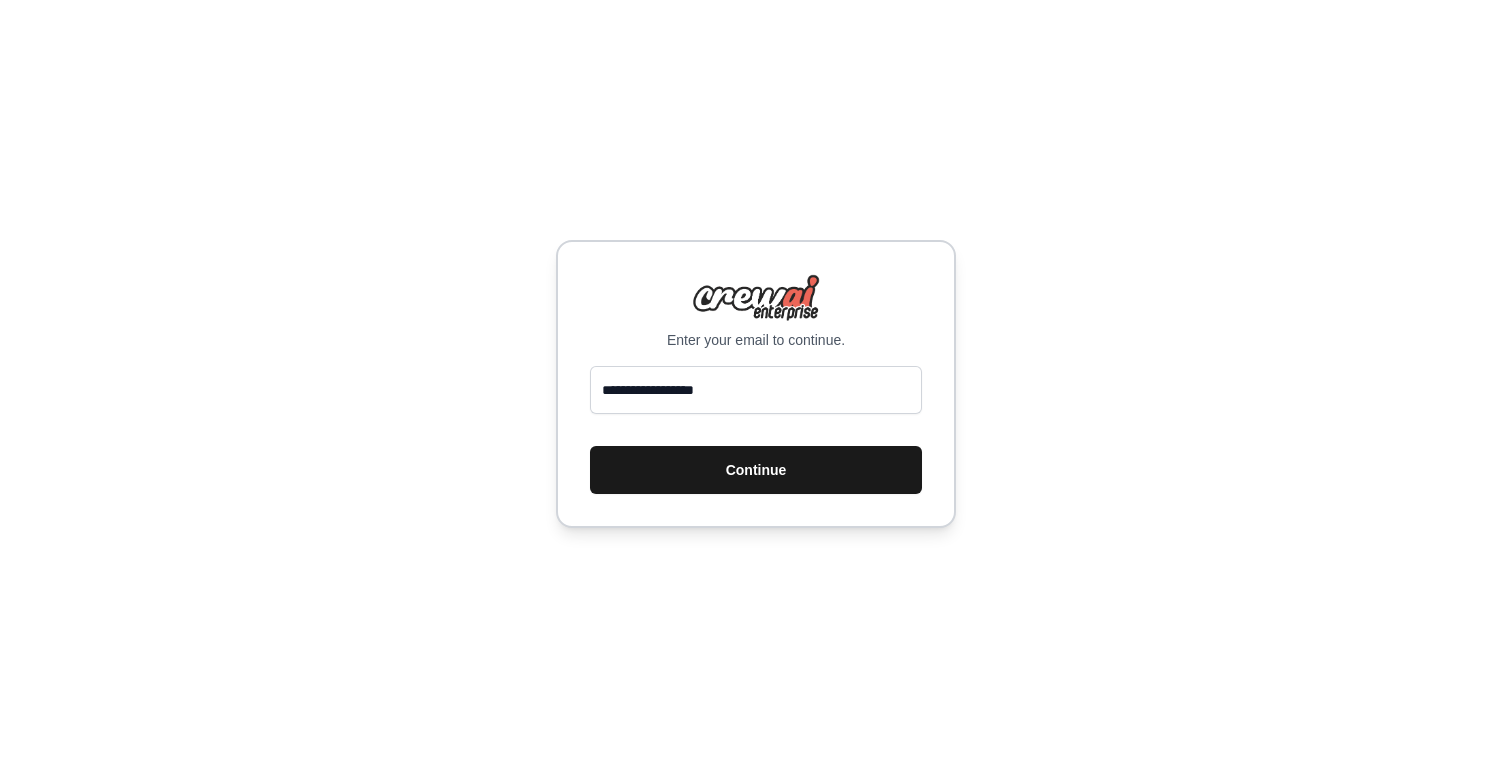 type on "**********" 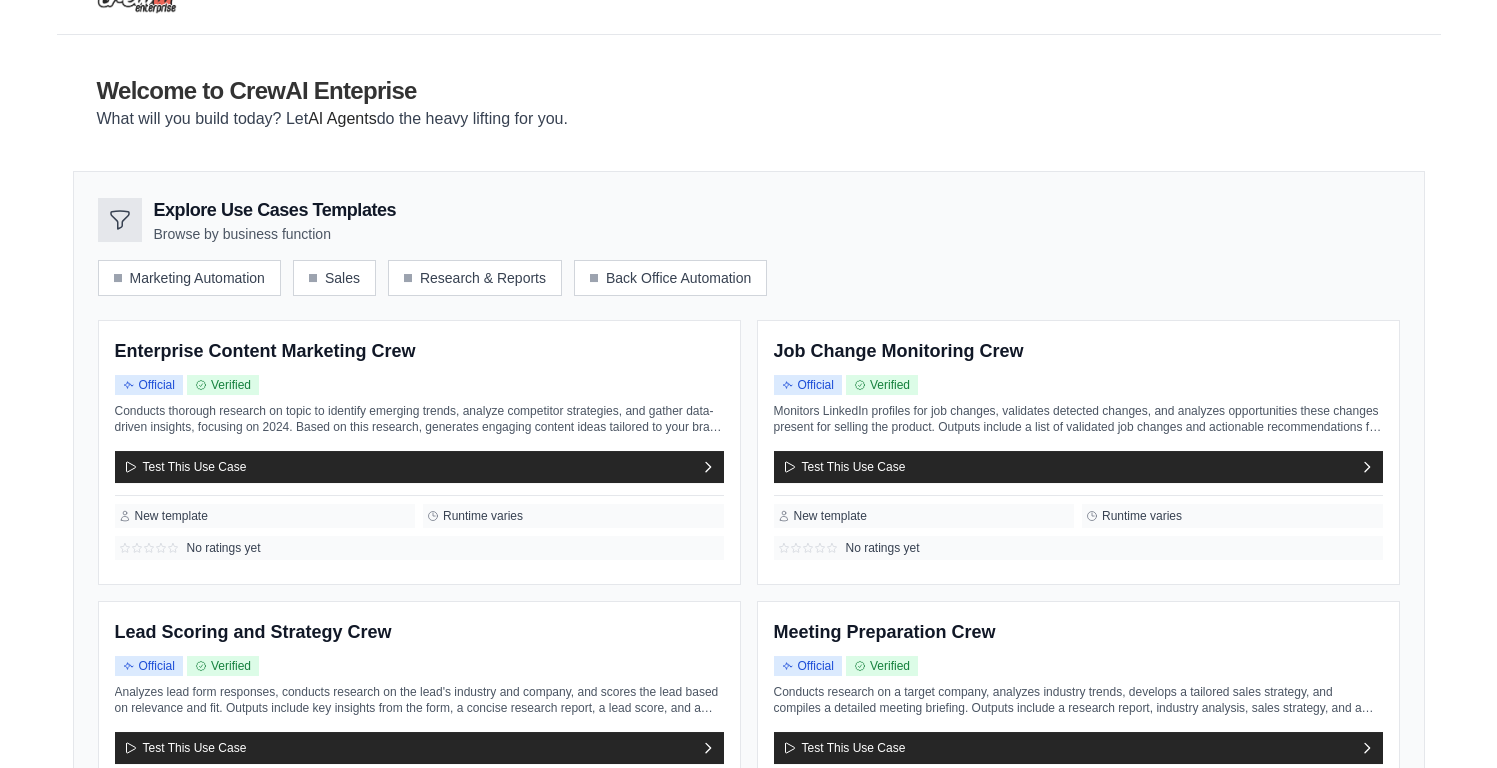 scroll, scrollTop: 0, scrollLeft: 0, axis: both 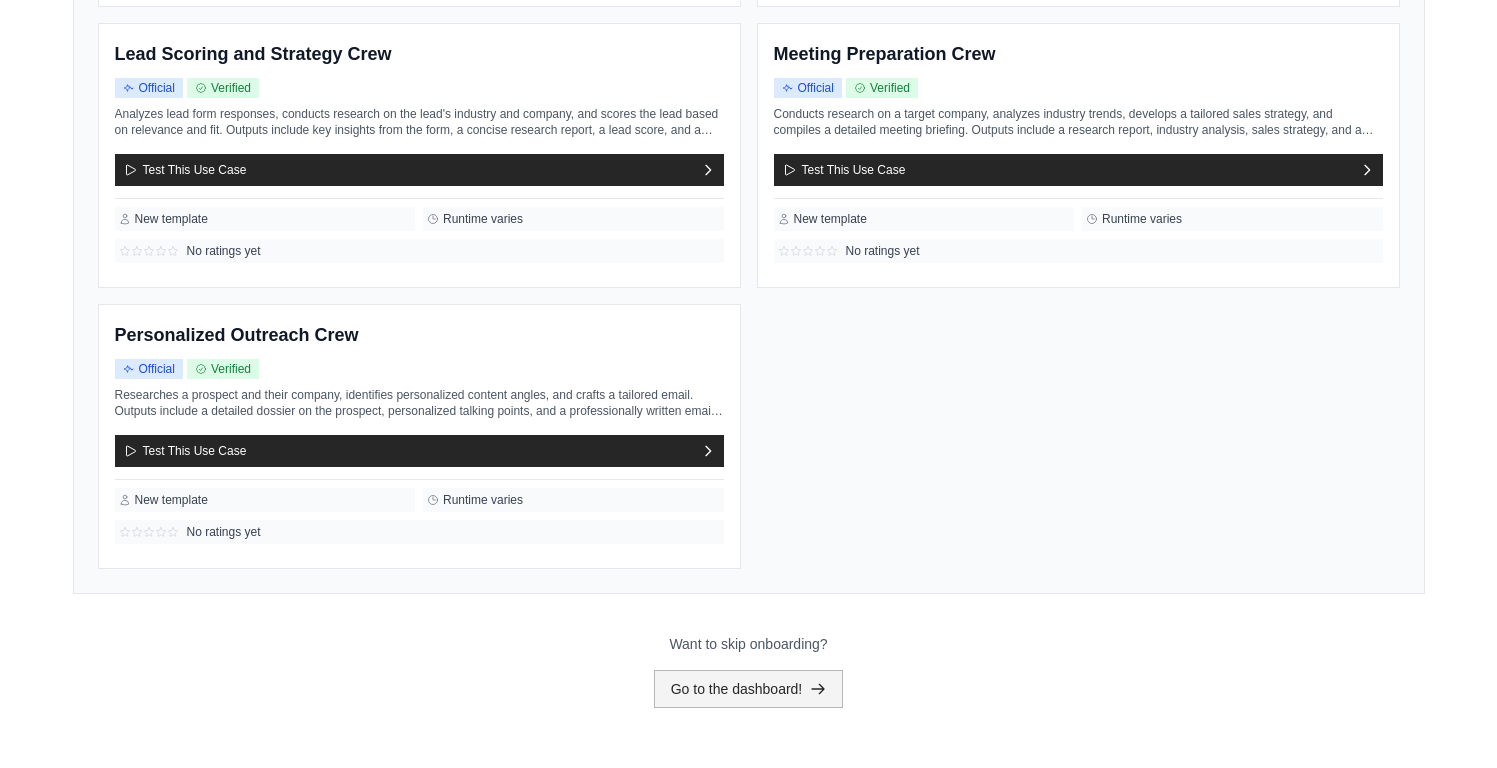 click on "Go to the dashboard!" at bounding box center (749, 689) 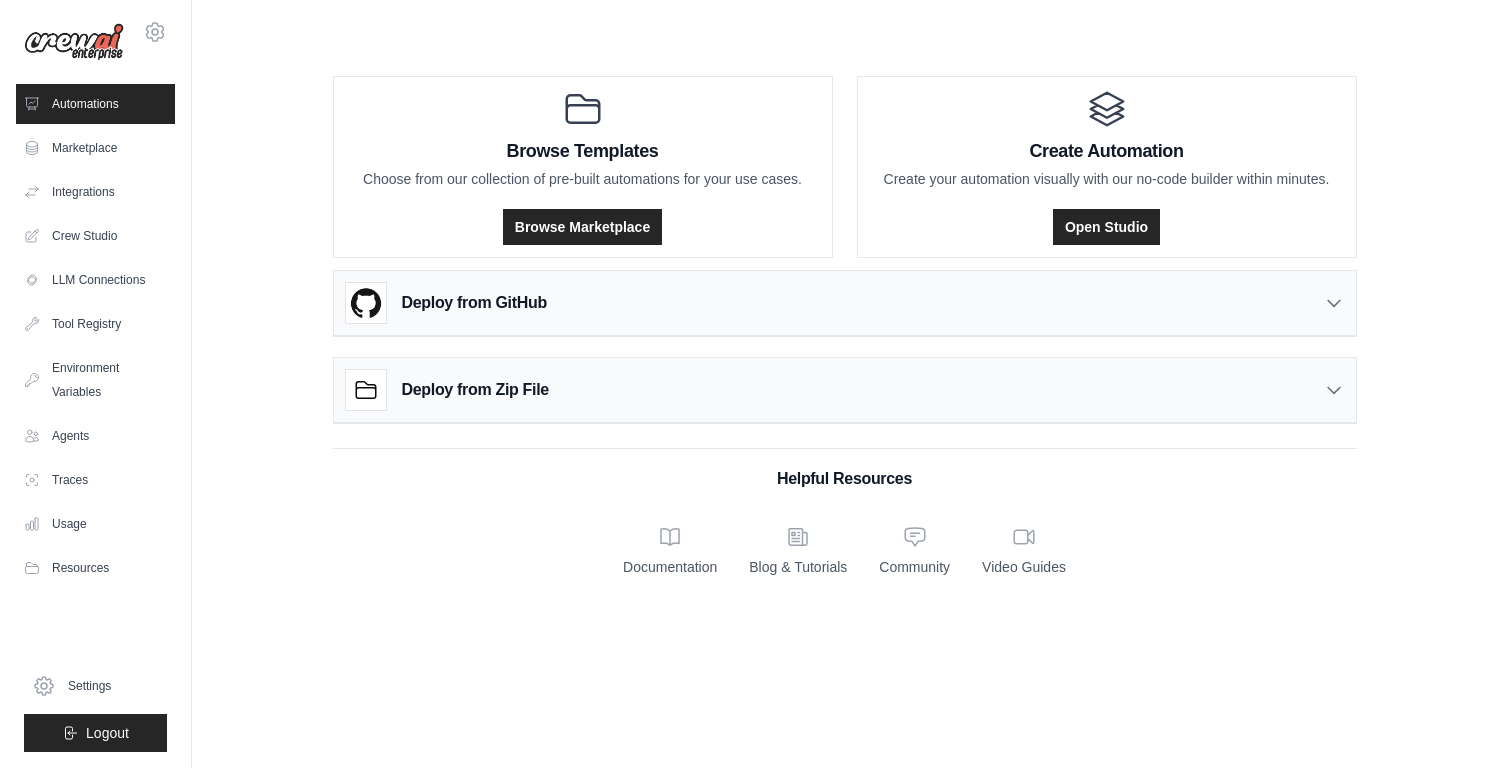 scroll, scrollTop: 0, scrollLeft: 0, axis: both 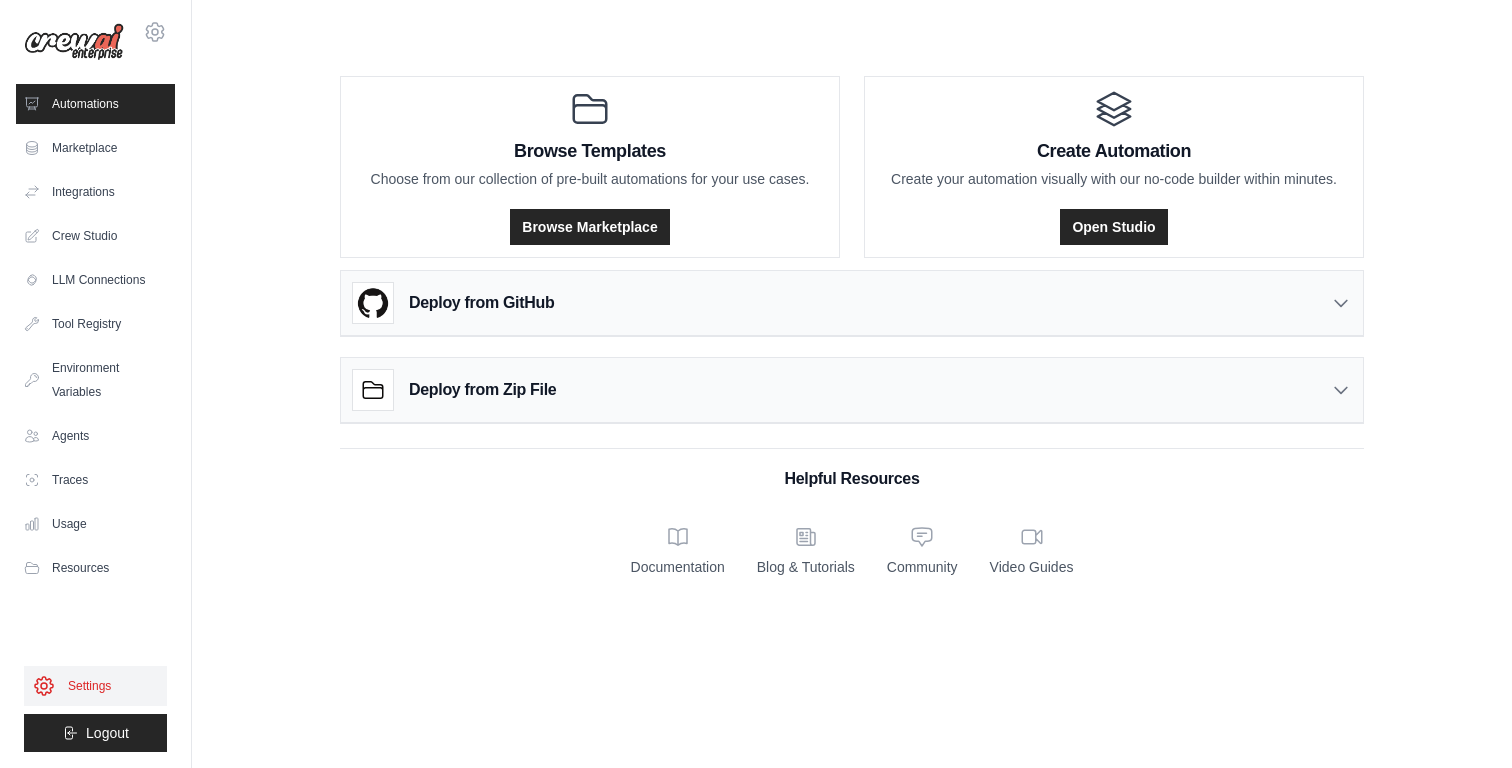 click on "Settings" at bounding box center [95, 686] 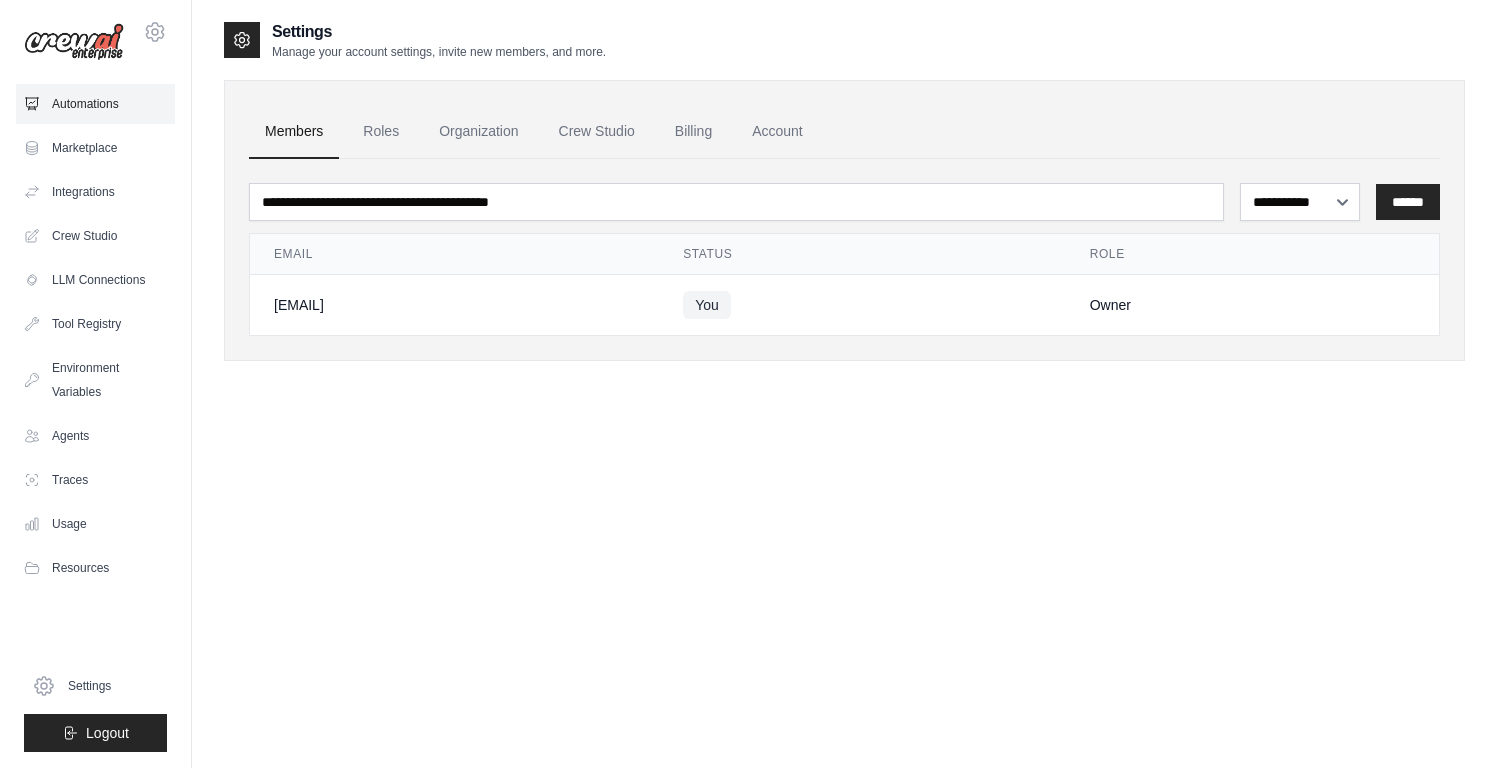 click on "Automations" at bounding box center [95, 104] 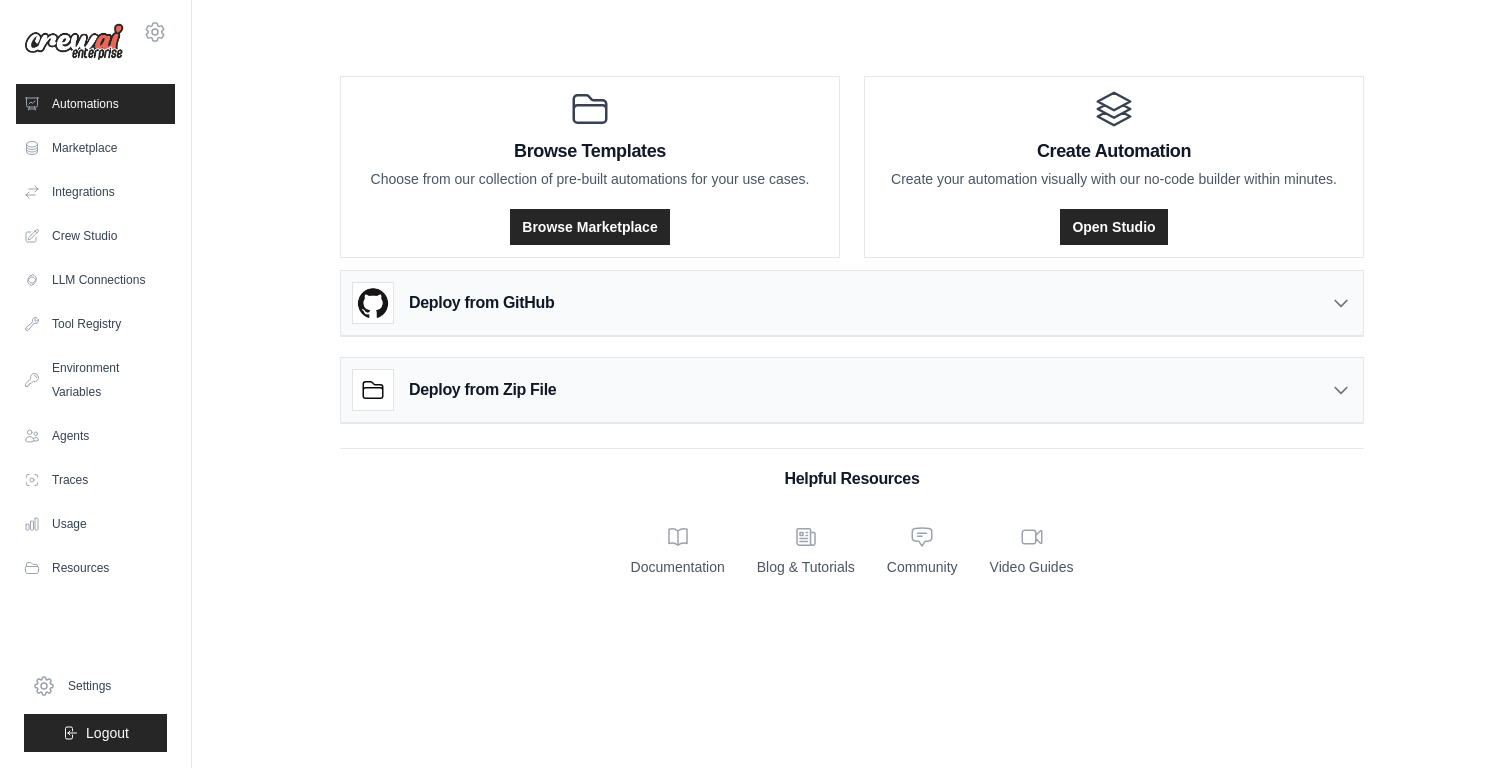 click on "admin@fse-group.de
Settings
Automations
Marketplace
Integrations
Crew Studio
GitHub" at bounding box center (96, 384) 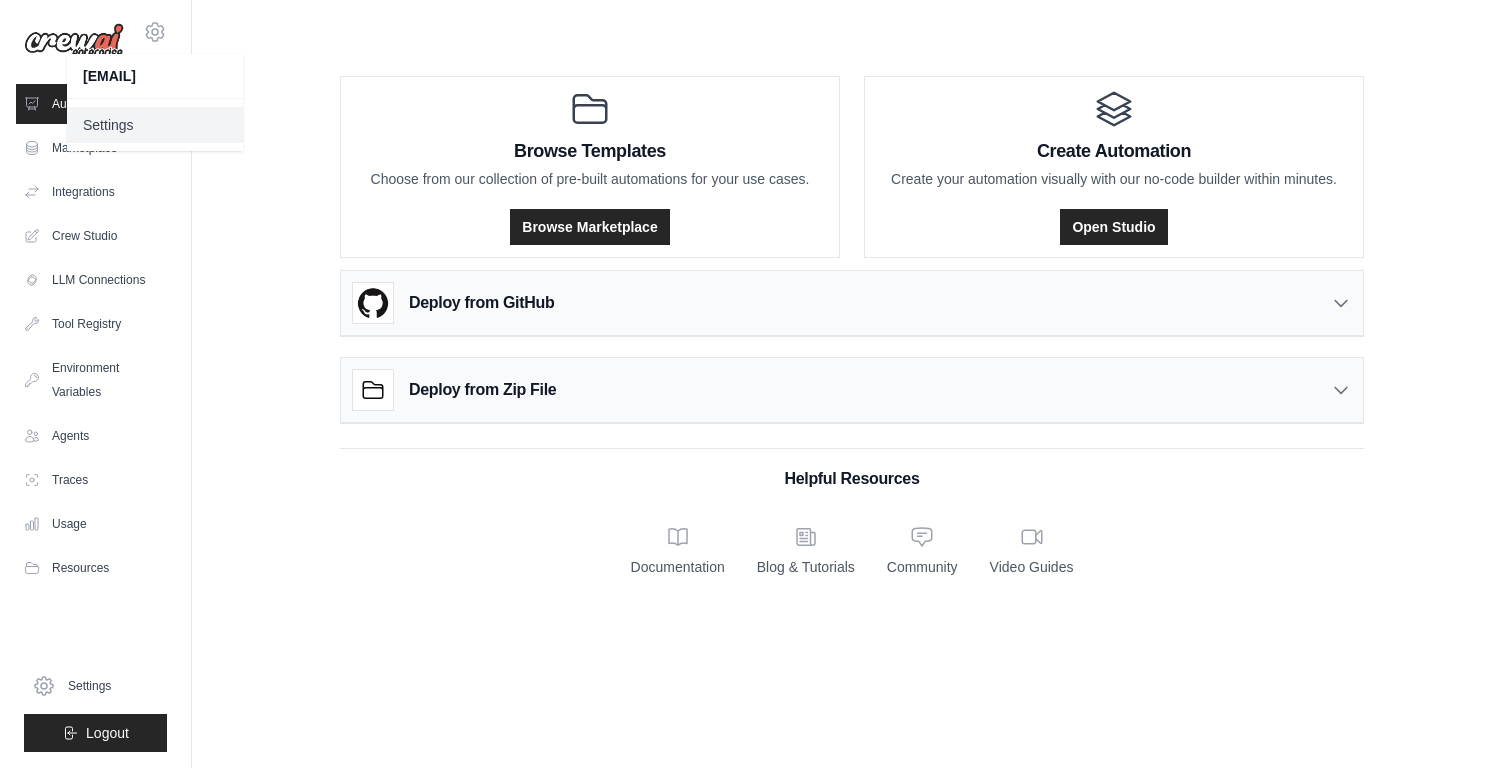 click on "Settings" at bounding box center [155, 125] 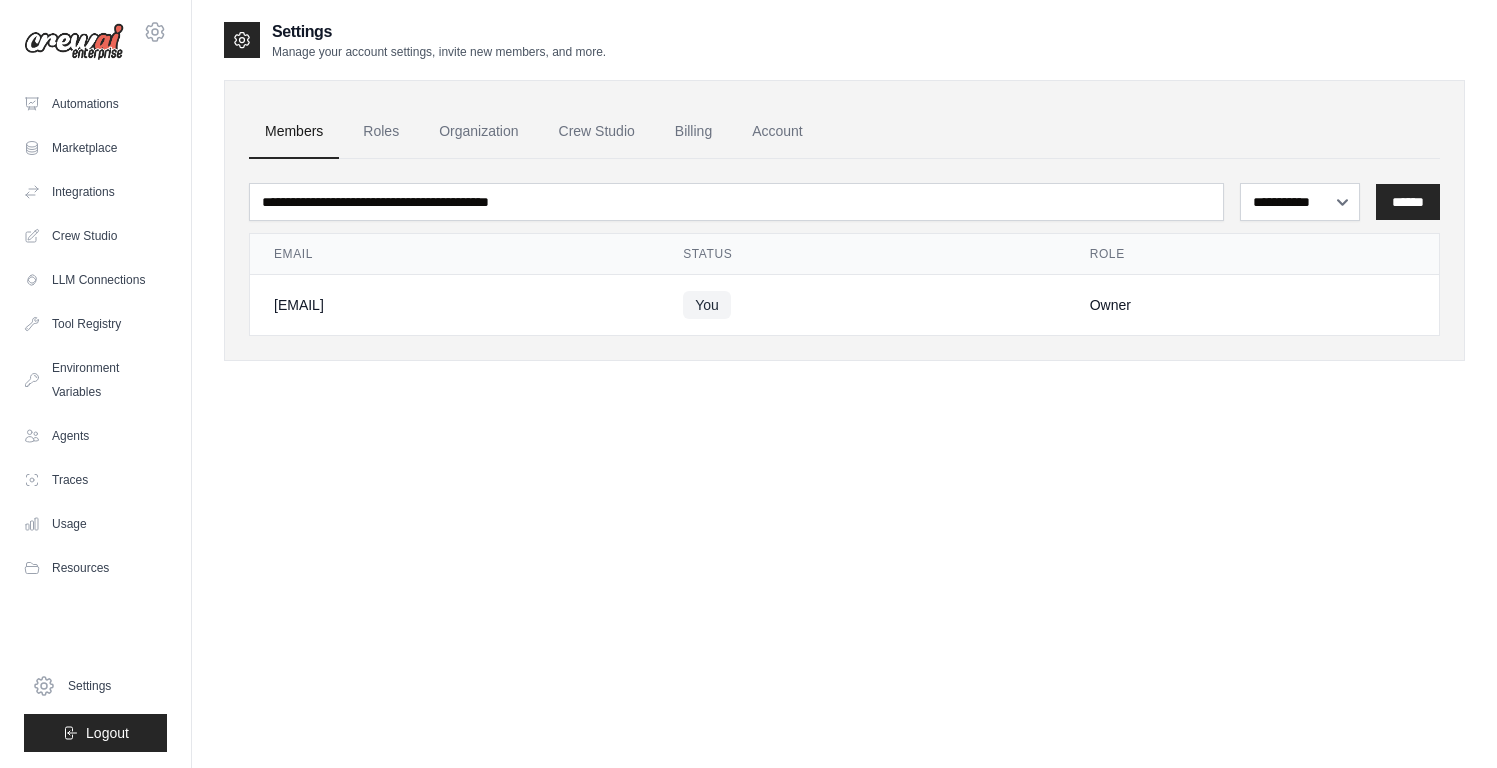 click at bounding box center (74, 42) 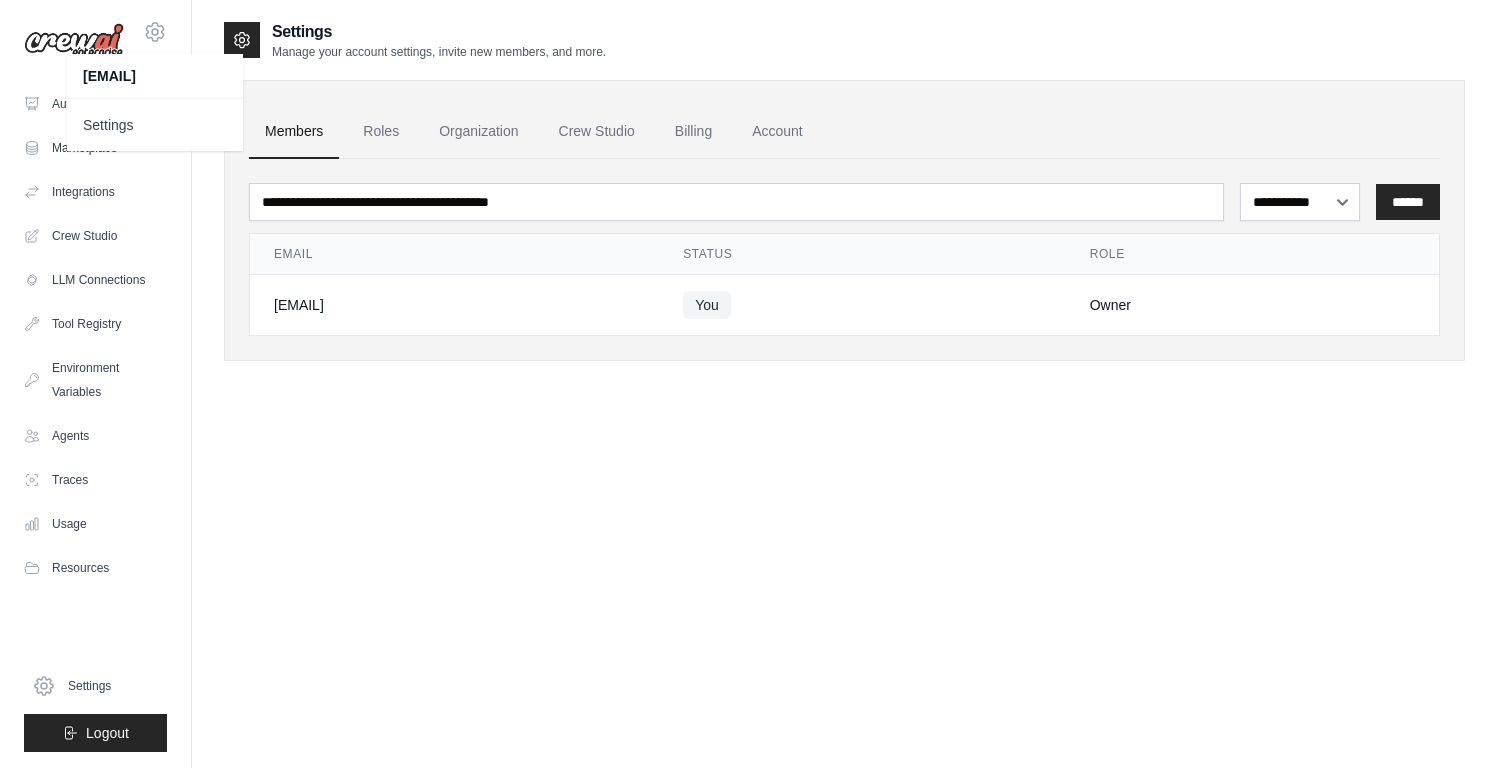 click on "**********" at bounding box center (844, 404) 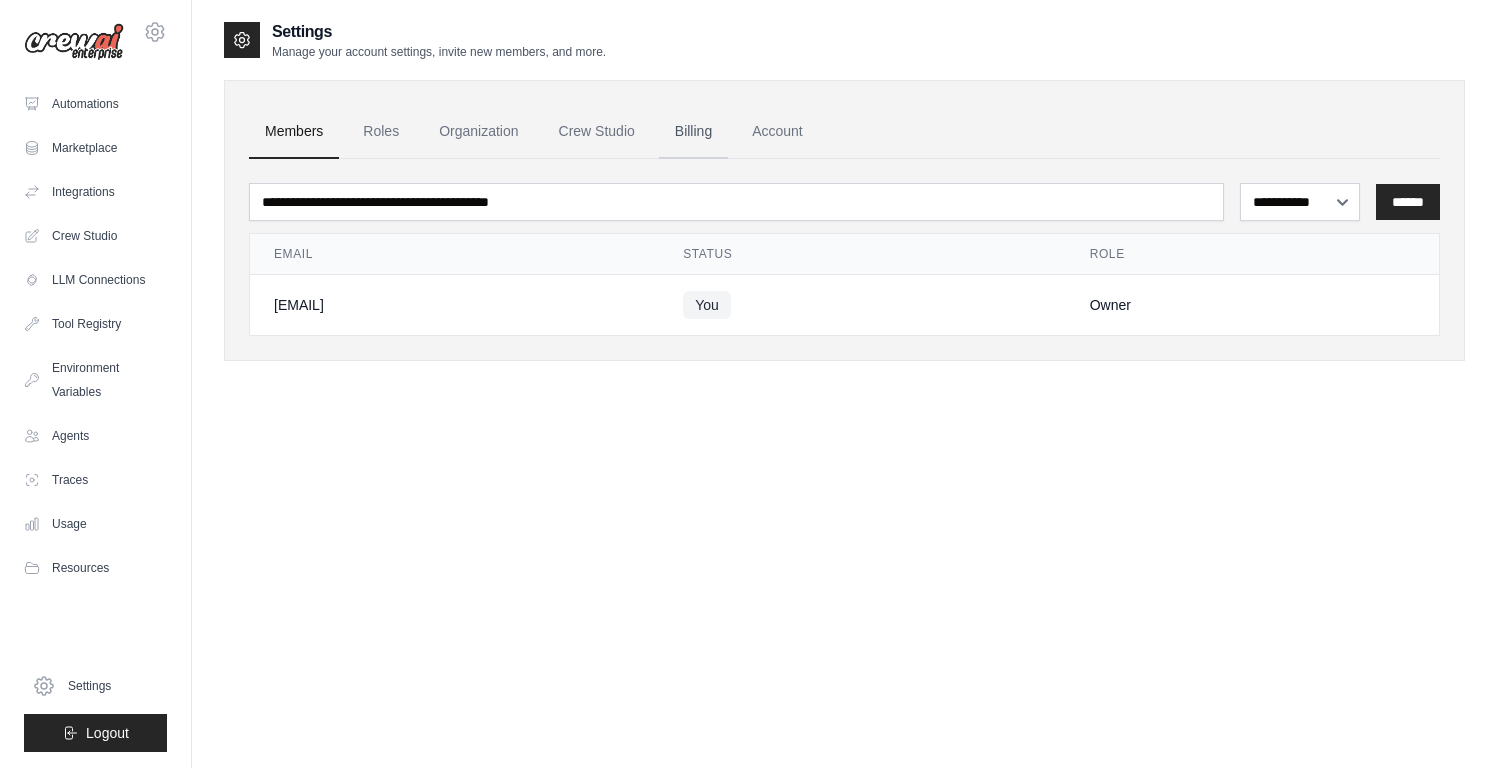 click on "Billing" at bounding box center (693, 132) 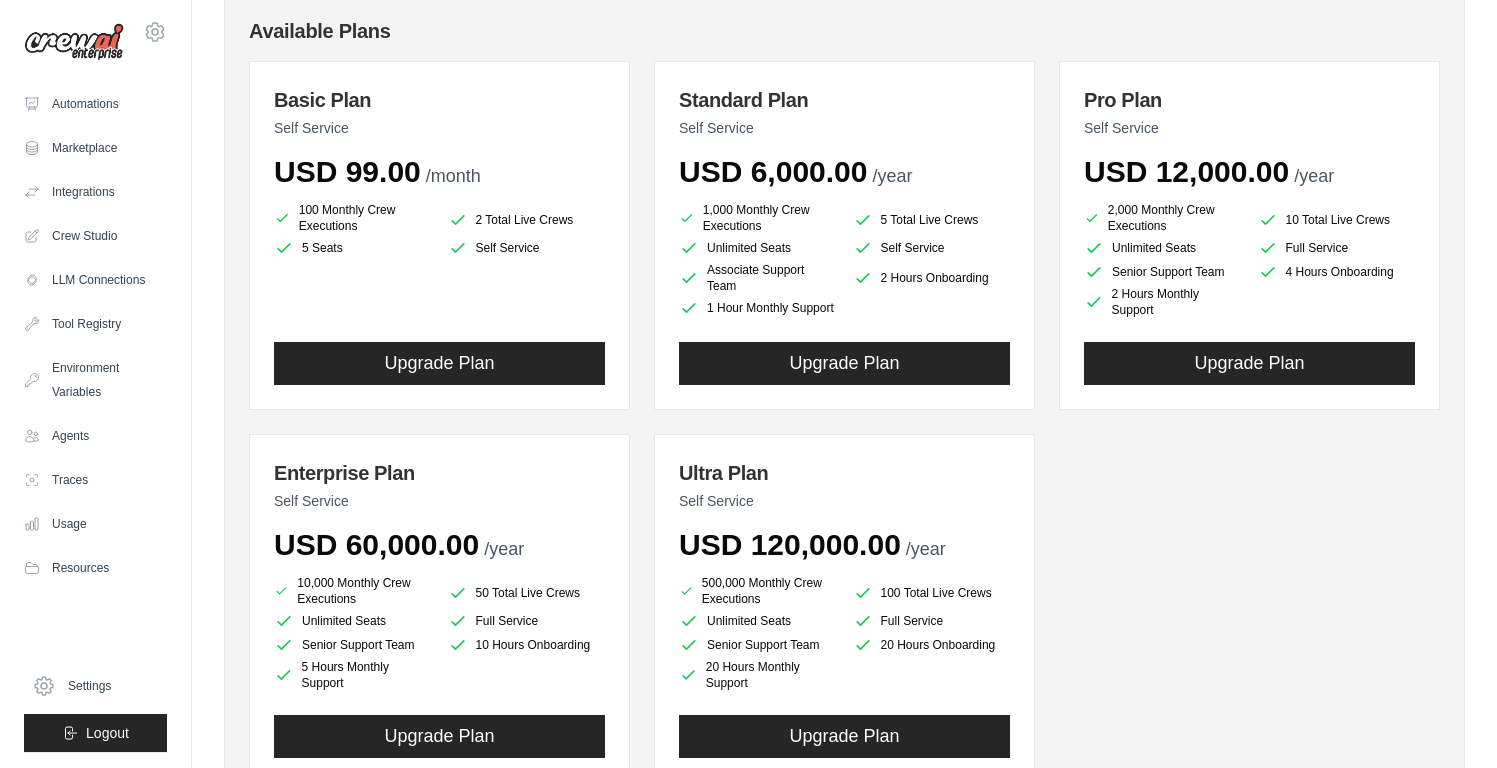 scroll, scrollTop: 32, scrollLeft: 0, axis: vertical 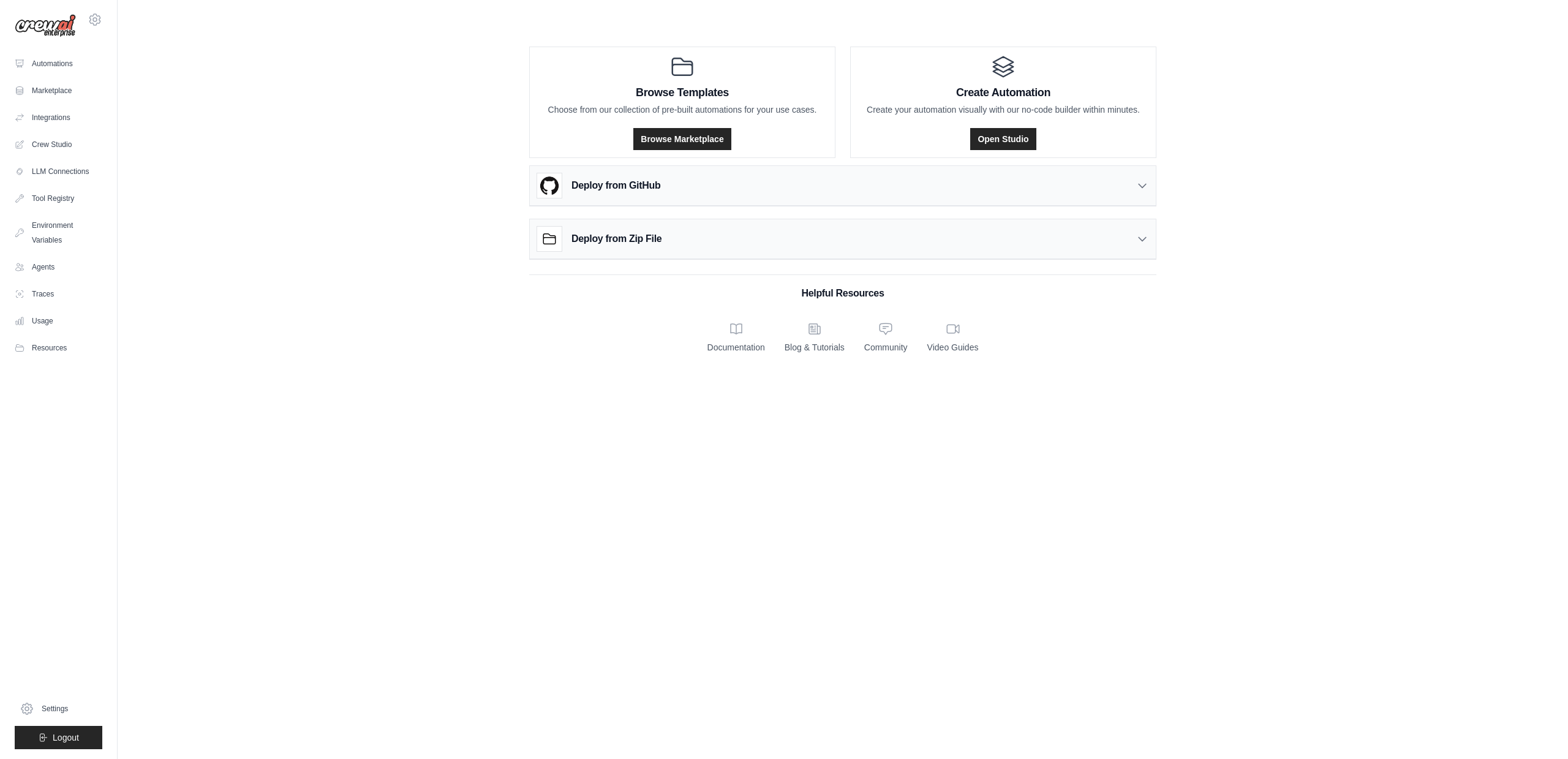 click 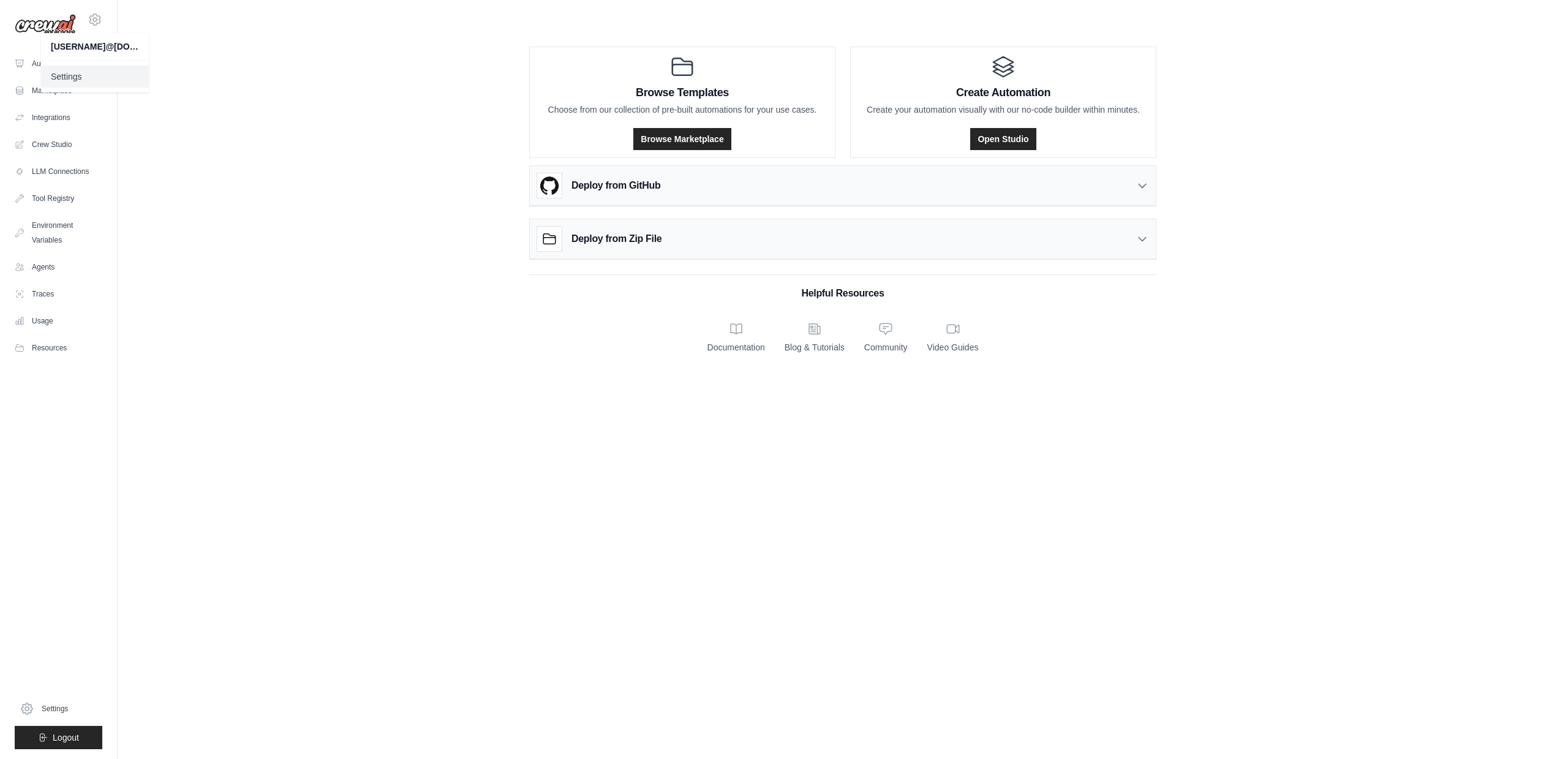 click on "Settings" at bounding box center (95, 77) 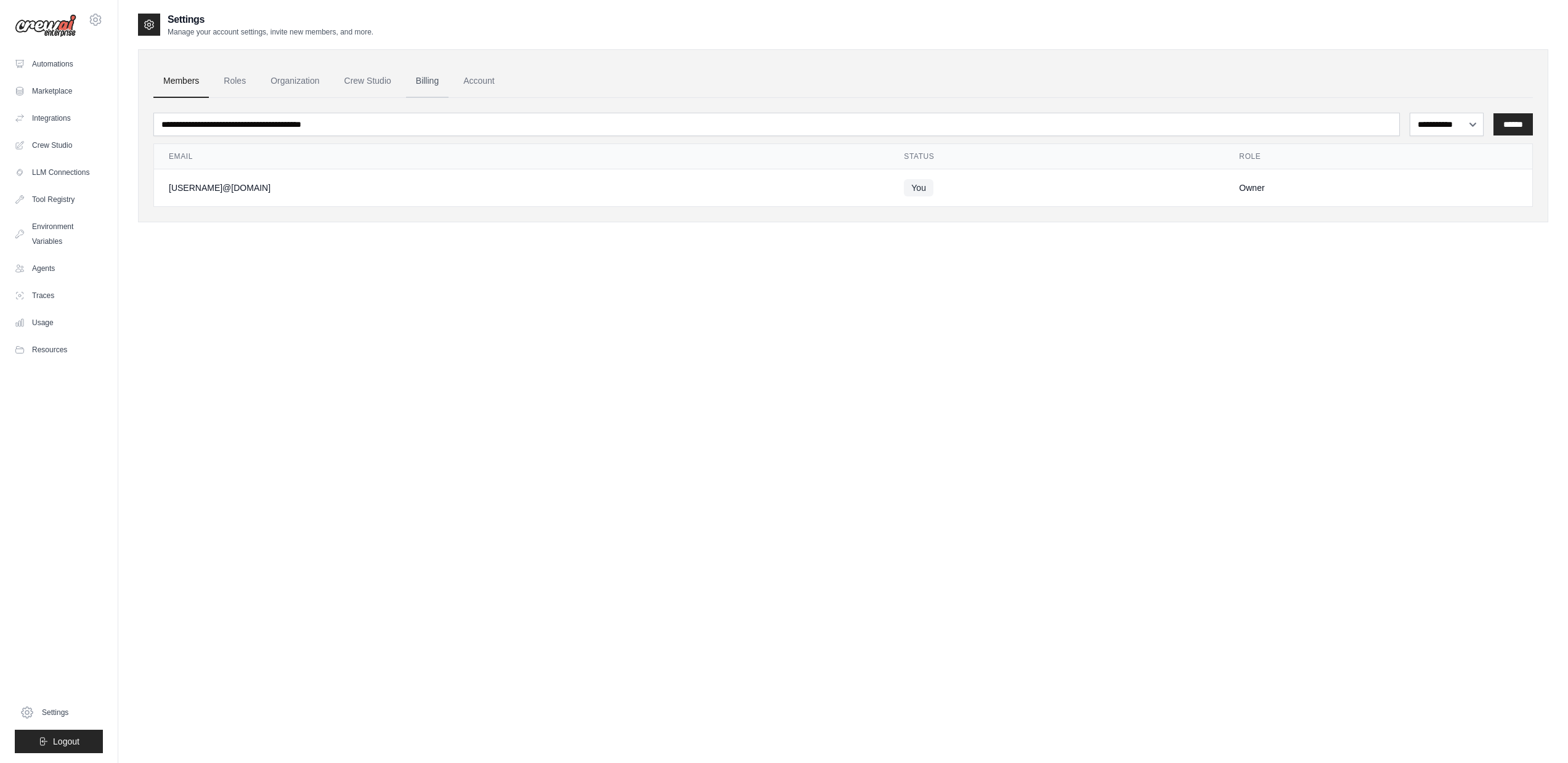 click on "Billing" at bounding box center (427, 81) 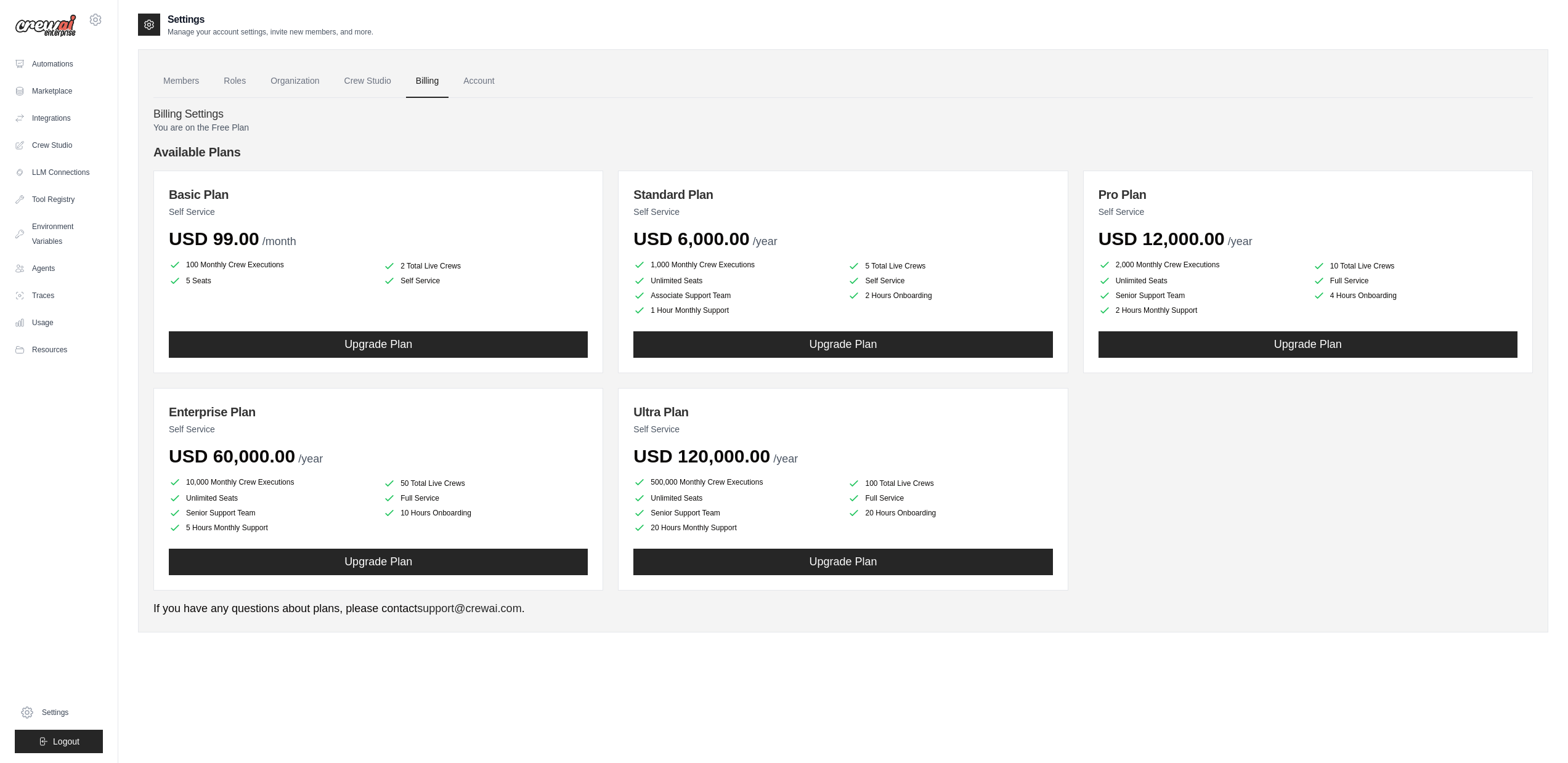 scroll, scrollTop: 0, scrollLeft: 0, axis: both 